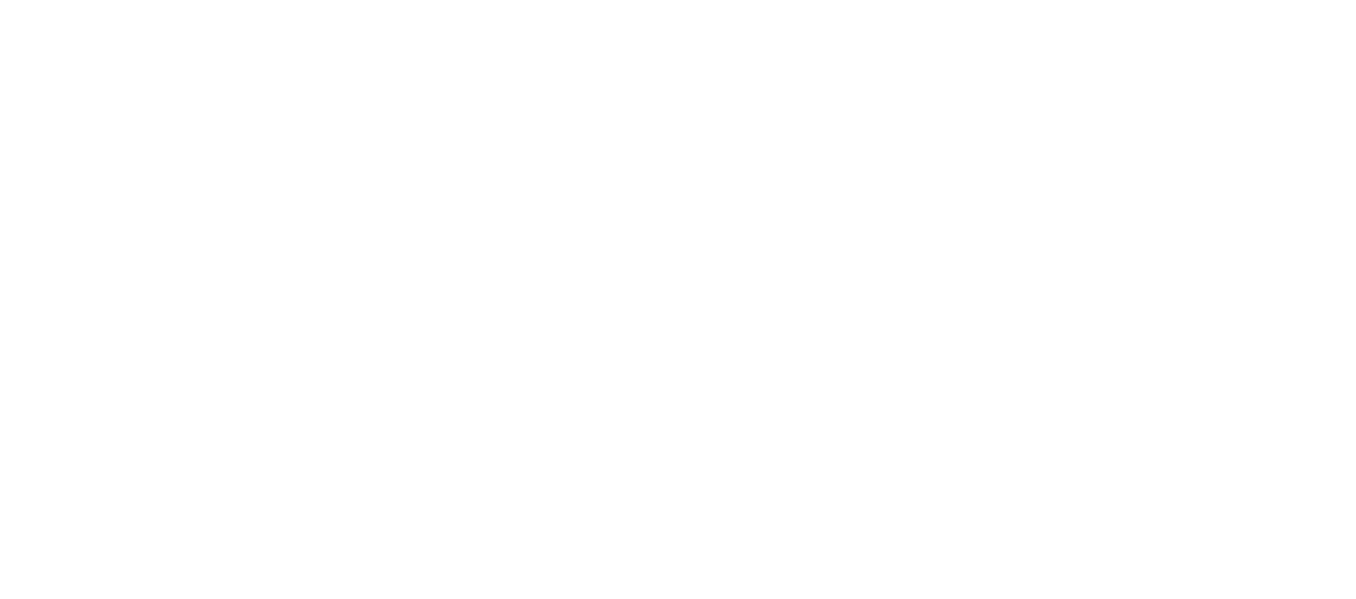 scroll, scrollTop: 0, scrollLeft: 0, axis: both 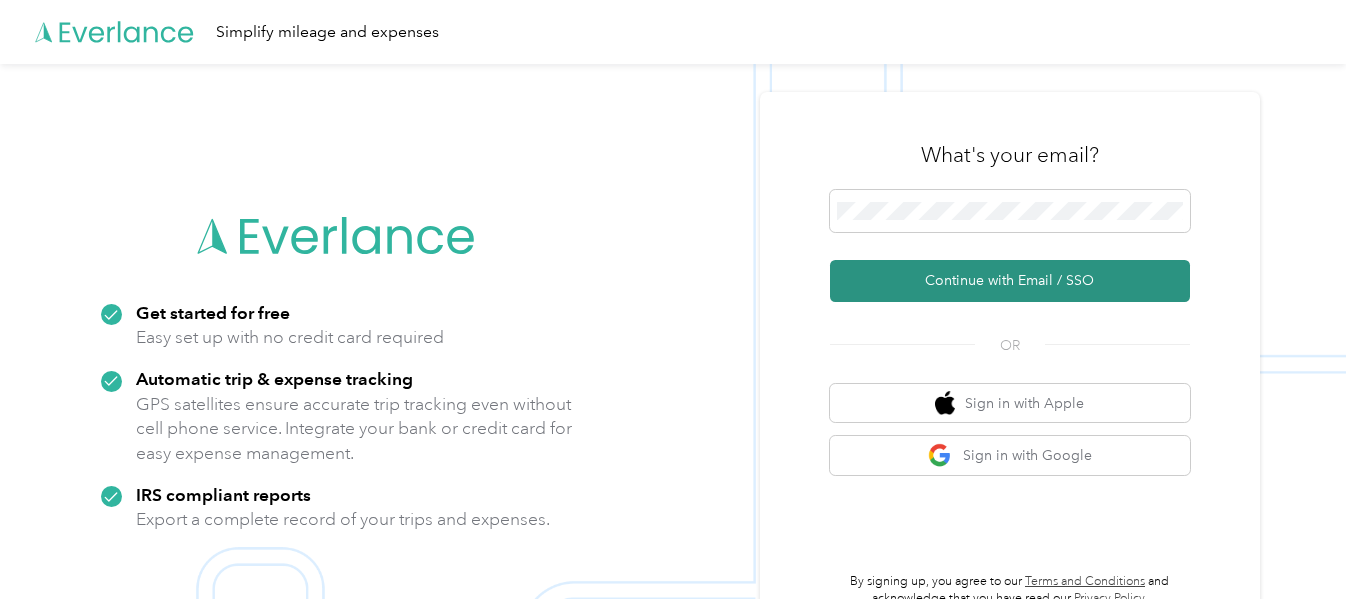 click on "Continue with Email / SSO" at bounding box center [1010, 281] 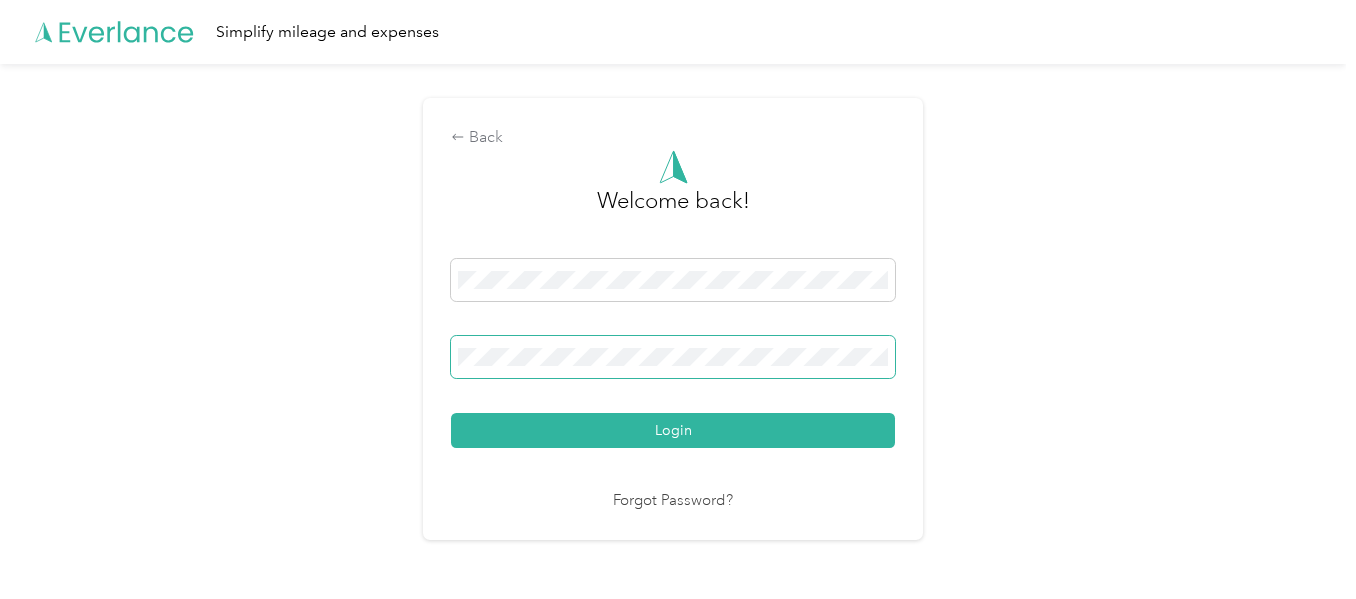 click on "Login" at bounding box center [673, 430] 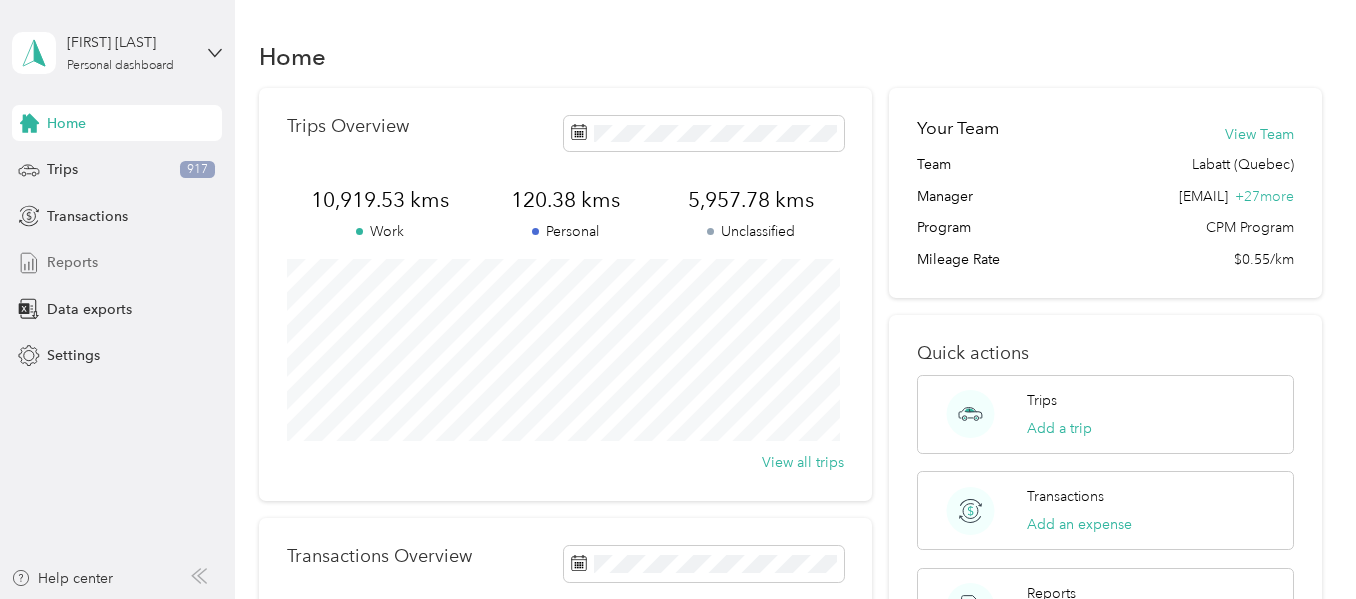 click on "Reports" at bounding box center [117, 263] 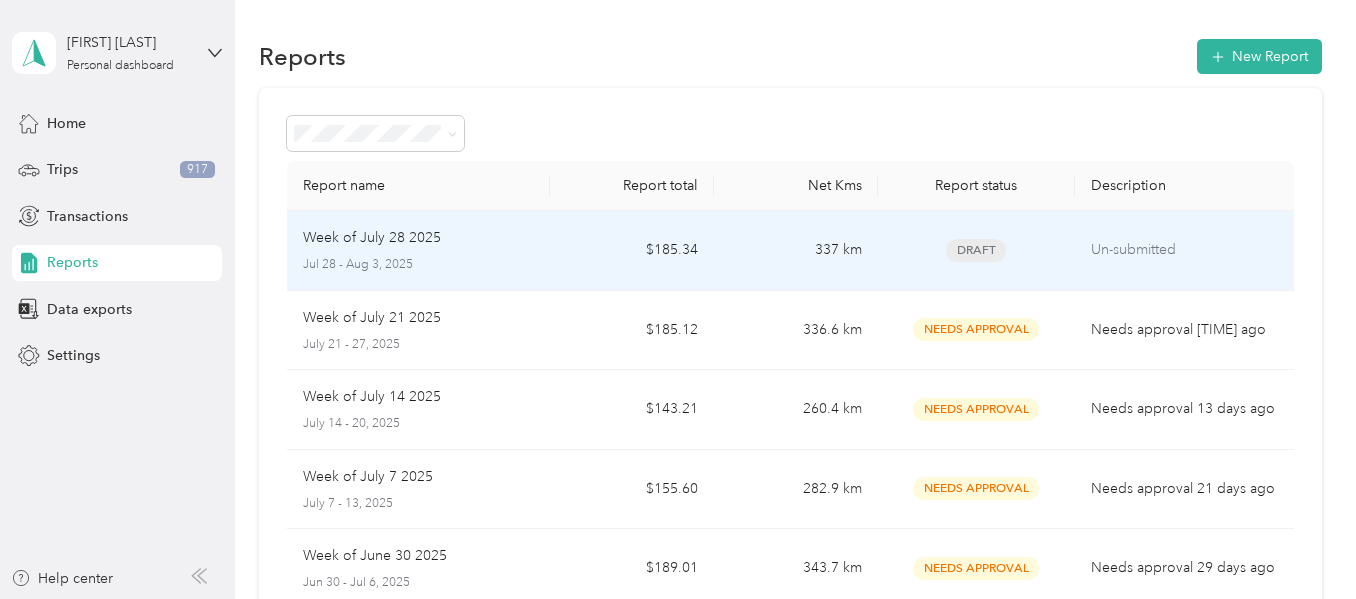 click on "$185.34" at bounding box center [632, 251] 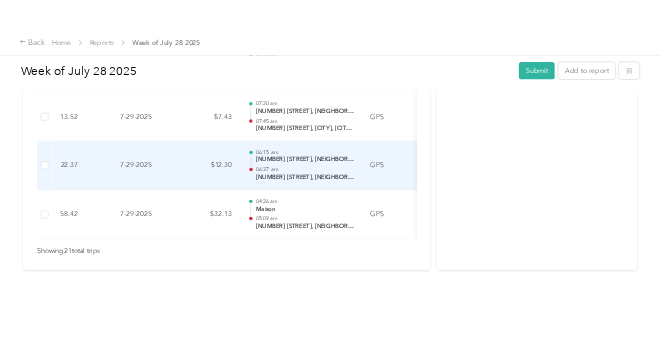 scroll, scrollTop: 2393, scrollLeft: 0, axis: vertical 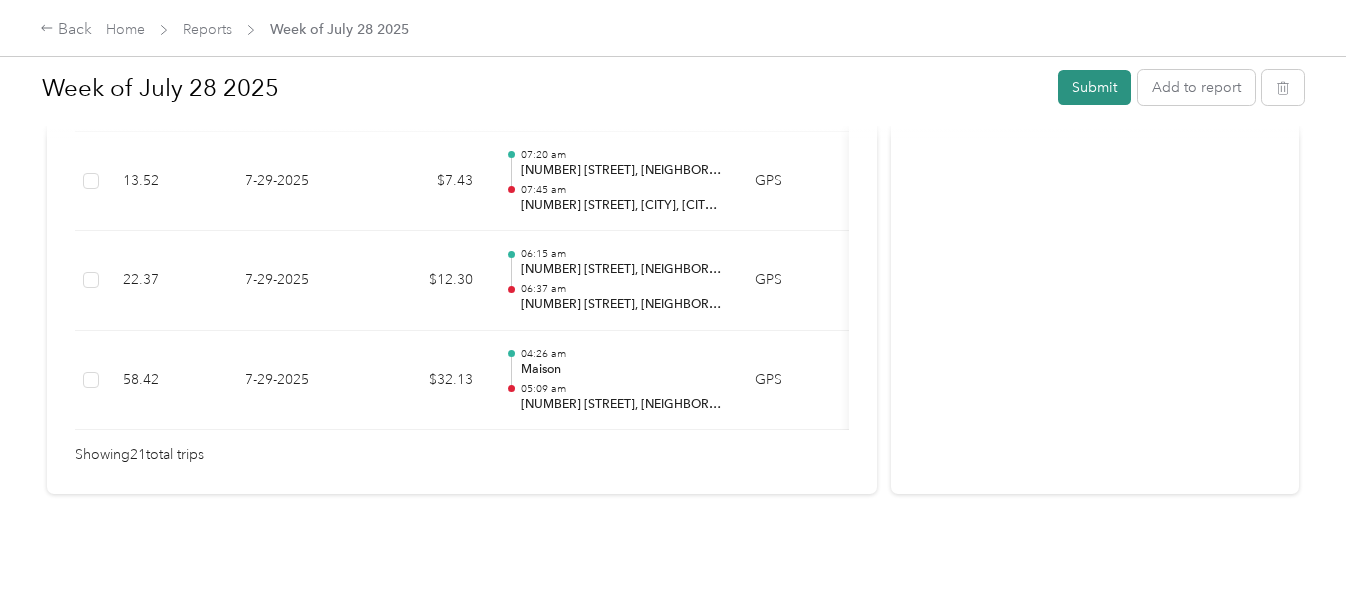 click on "Submit" at bounding box center [1094, 87] 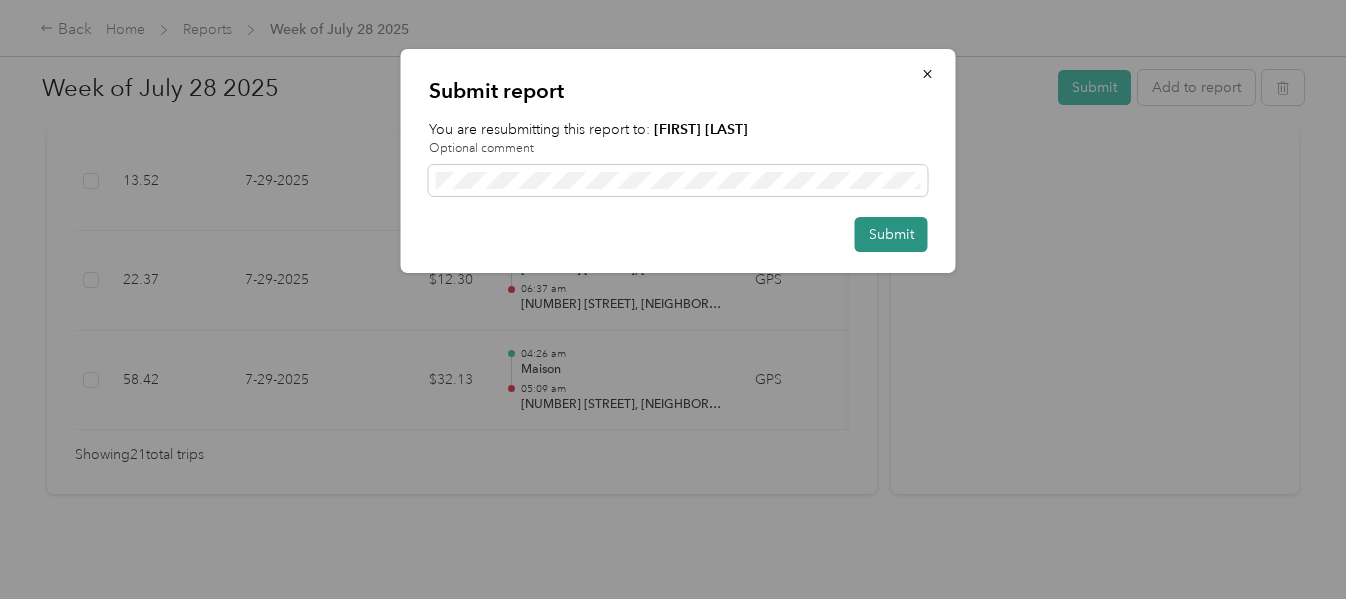 click on "Submit" at bounding box center [891, 234] 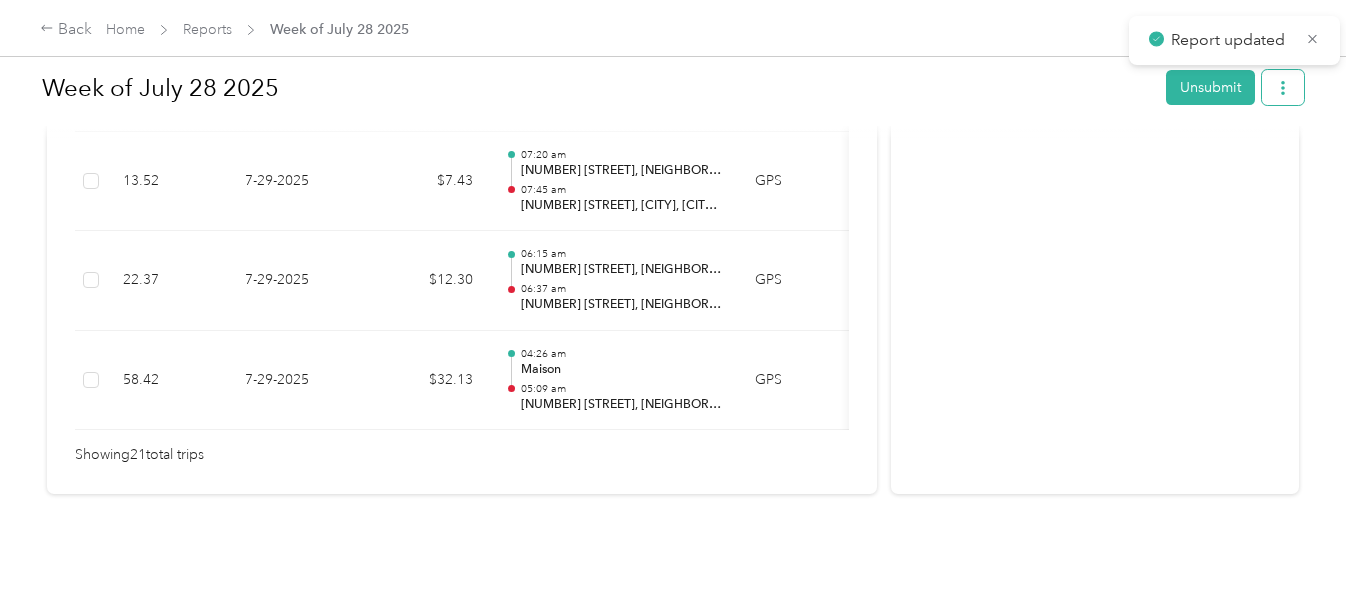 click at bounding box center [1283, 87] 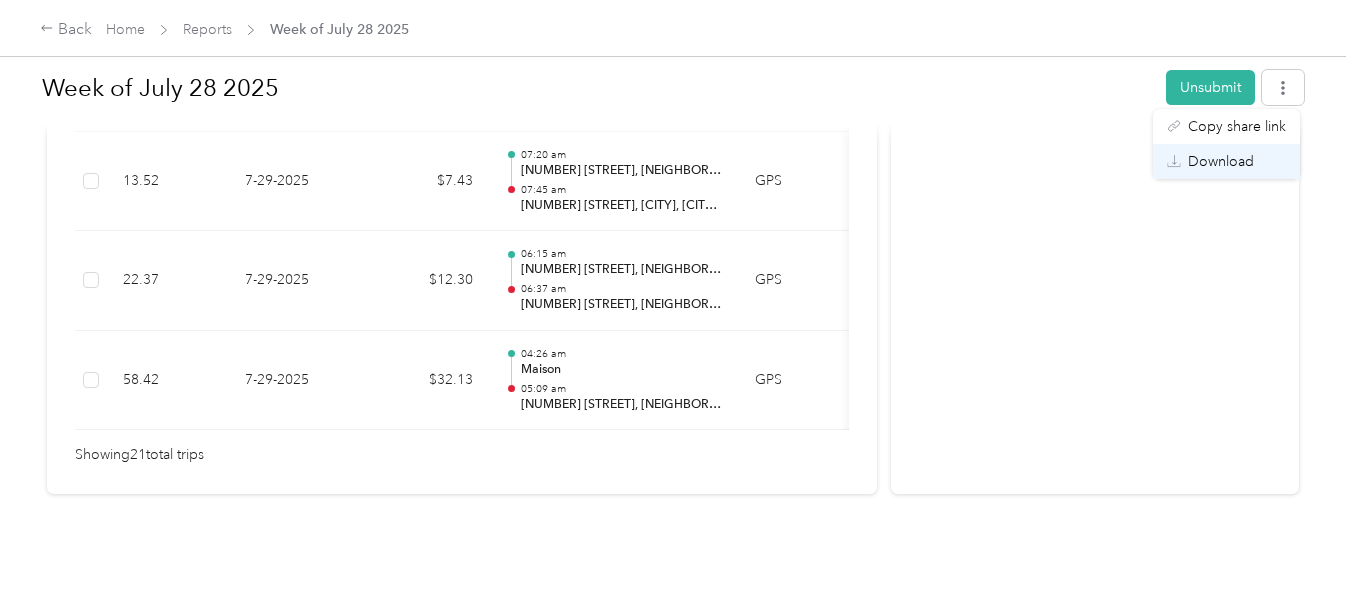 click on "Download" at bounding box center [1221, 161] 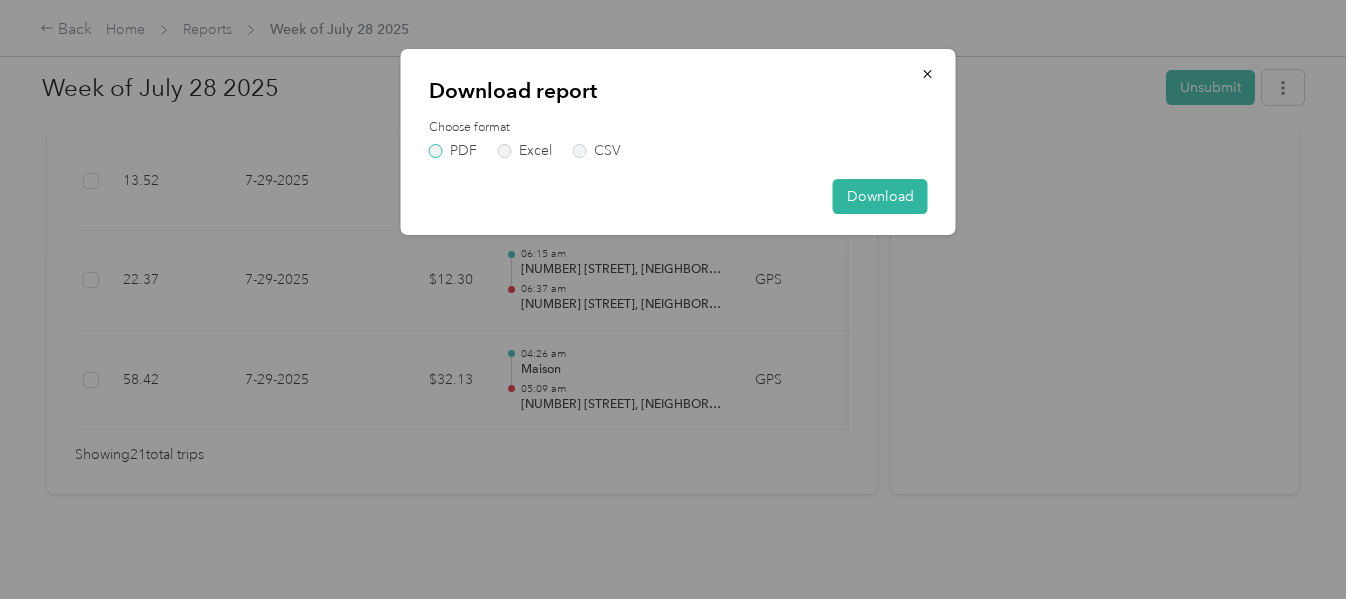 click on "PDF" at bounding box center (453, 151) 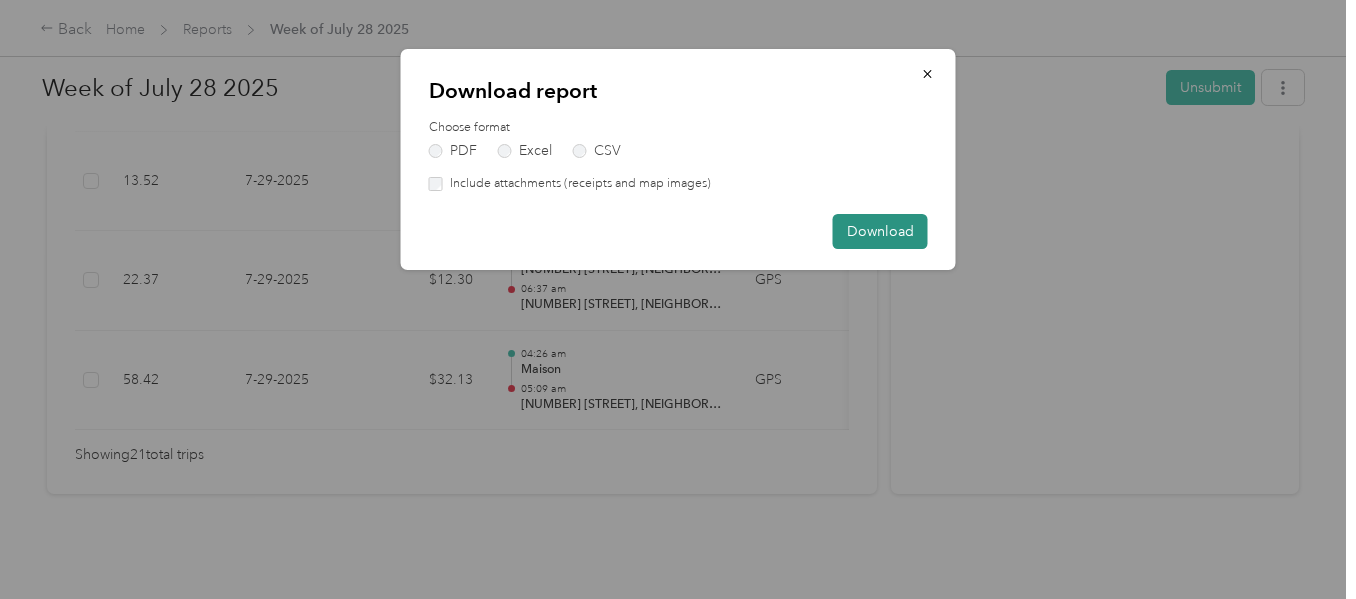 click on "Download" at bounding box center (880, 231) 